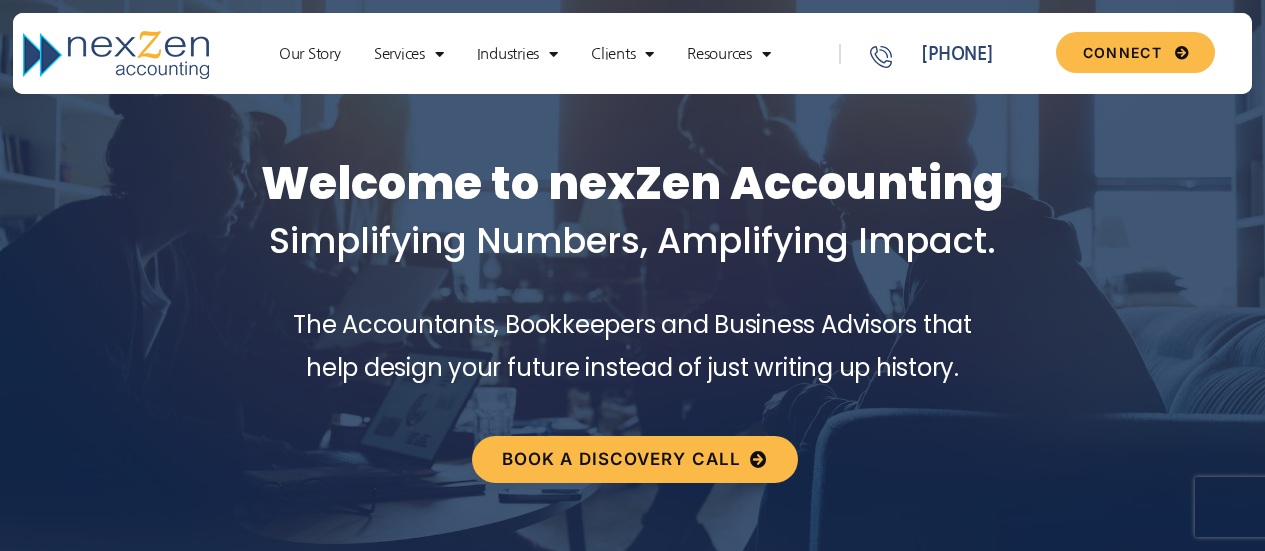 scroll, scrollTop: 0, scrollLeft: 0, axis: both 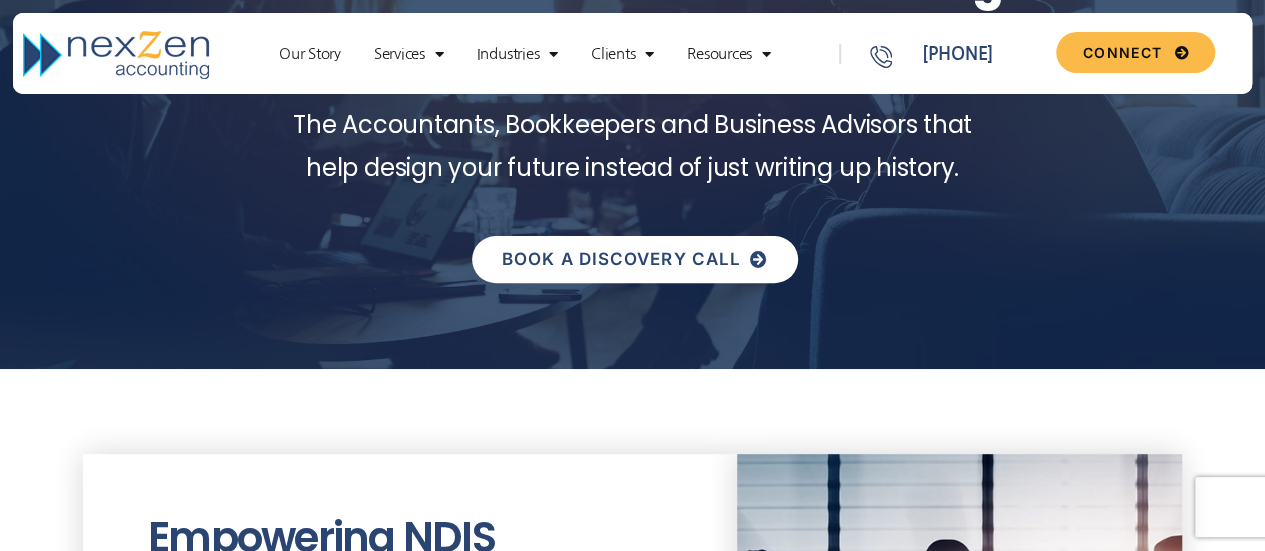 click on "Book a discovery call" at bounding box center [621, 259] 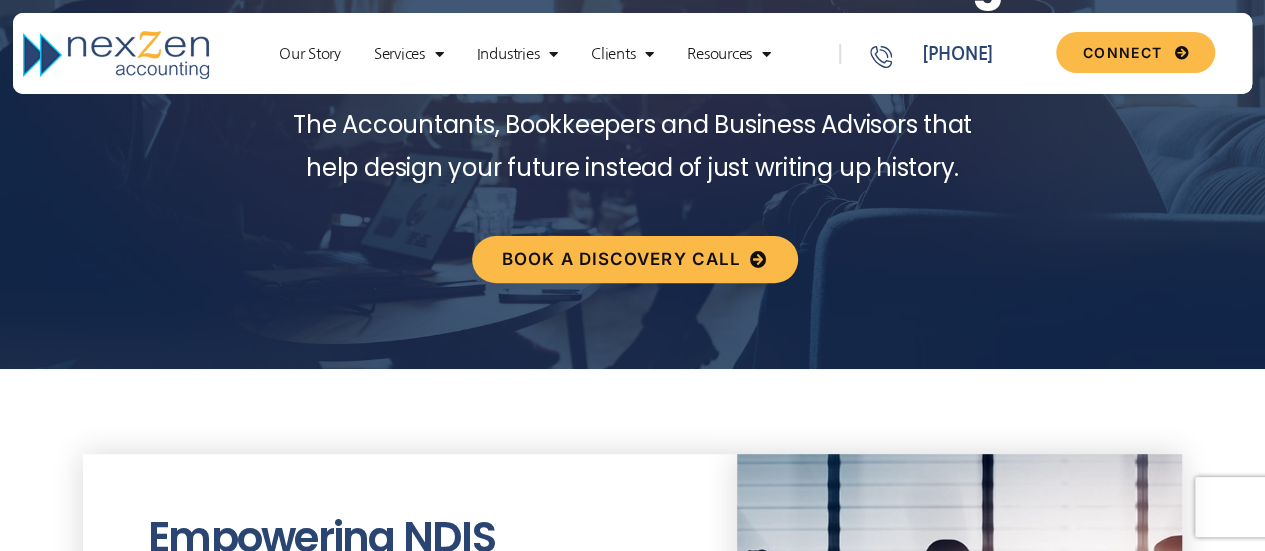scroll, scrollTop: 200, scrollLeft: 0, axis: vertical 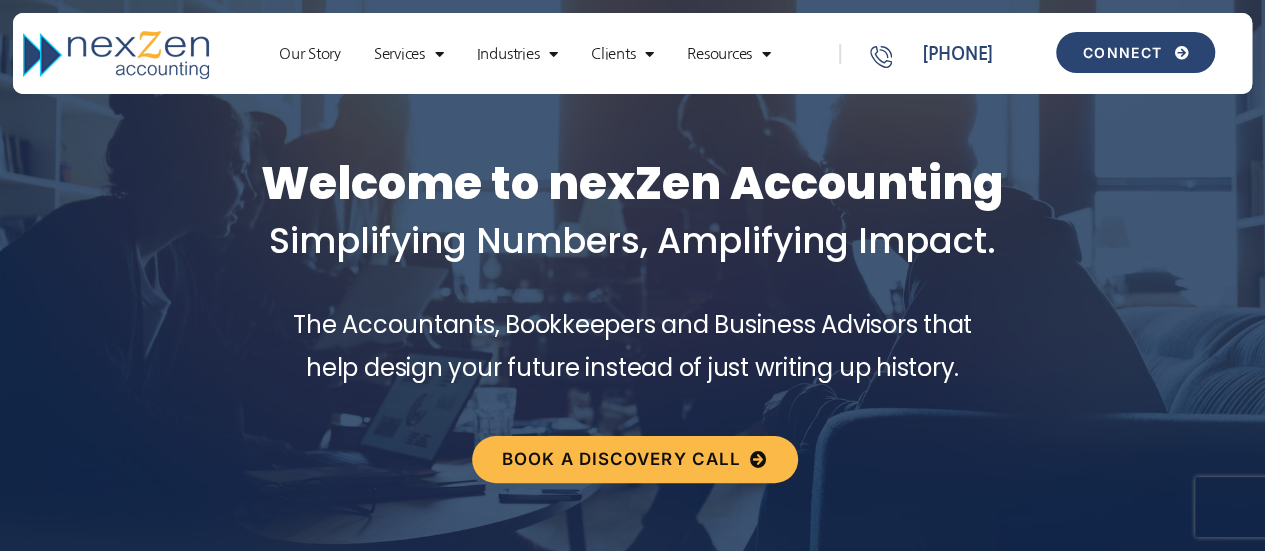 click on "CONNECT" at bounding box center (1135, 52) 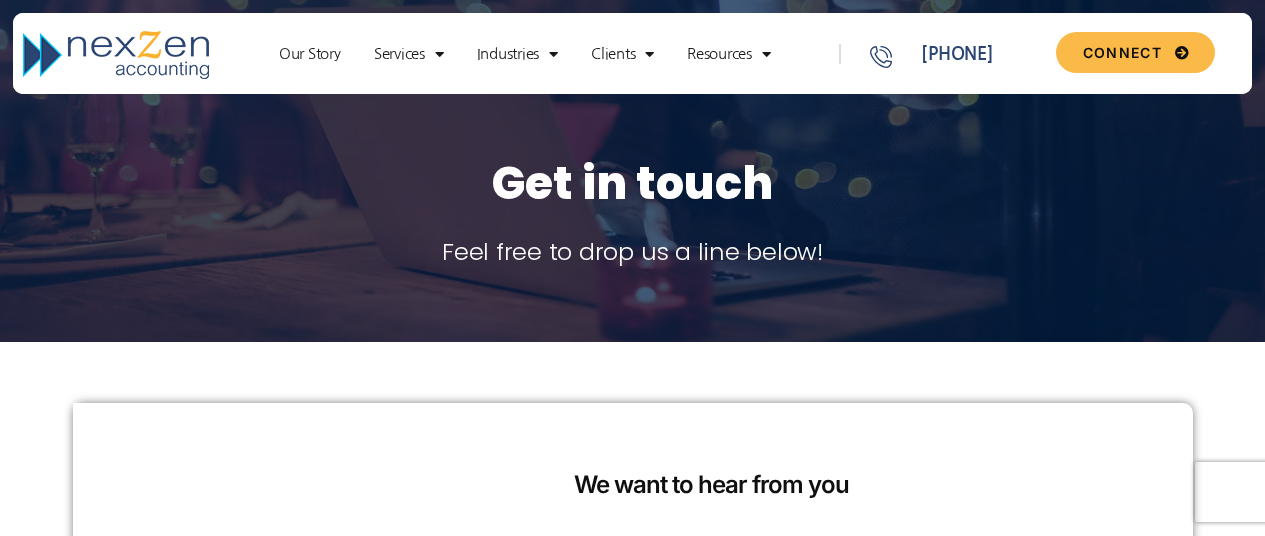scroll, scrollTop: 342, scrollLeft: 0, axis: vertical 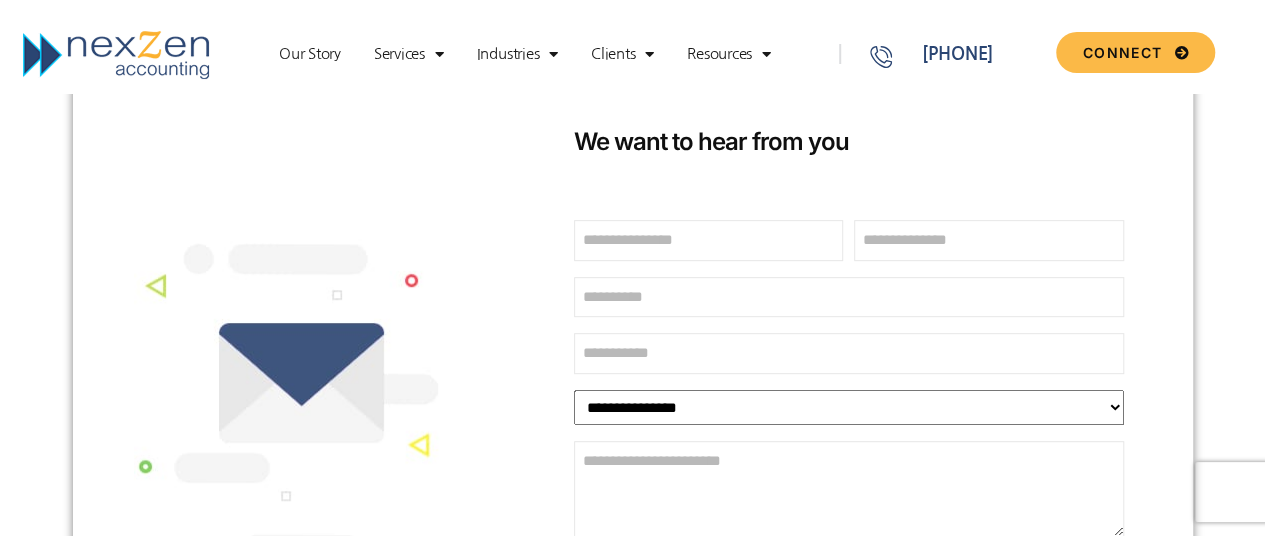 click on "First" at bounding box center [709, 240] 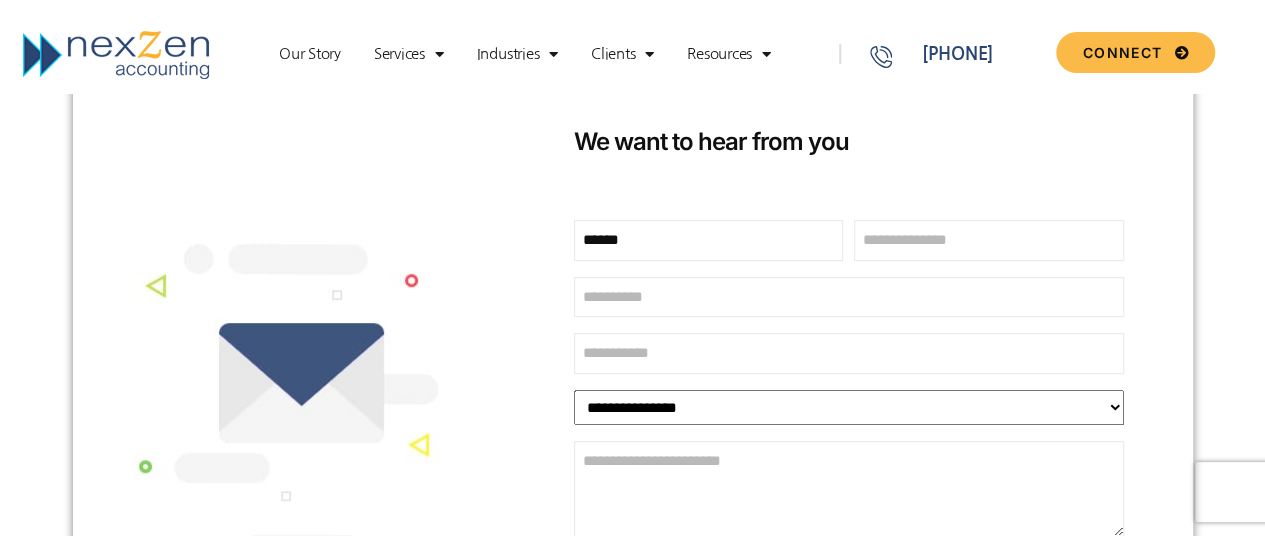 type on "******" 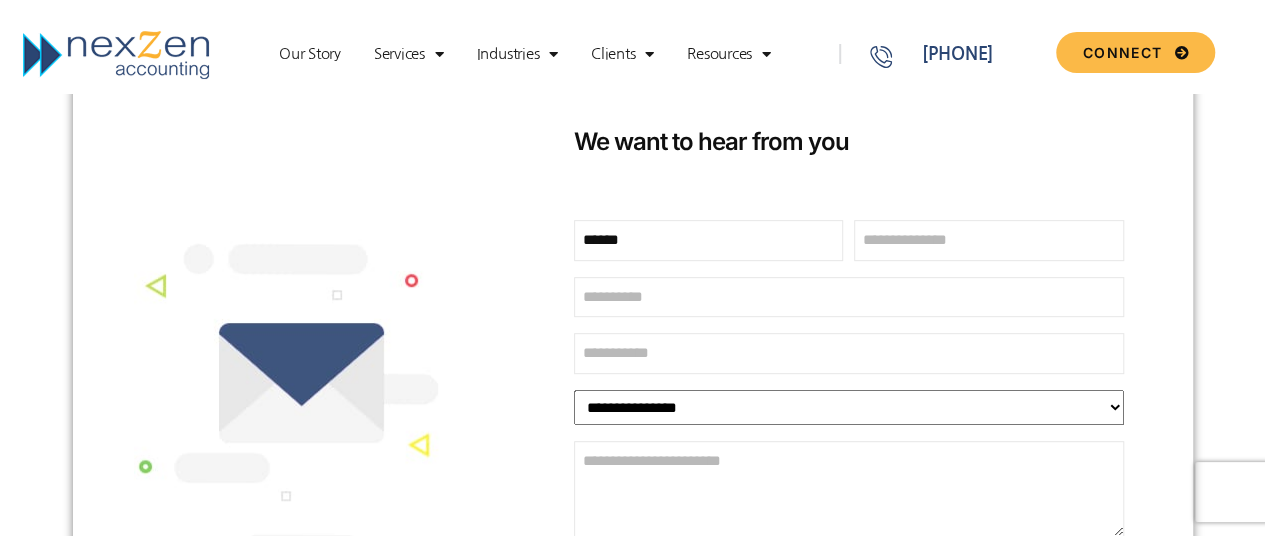 type on "********" 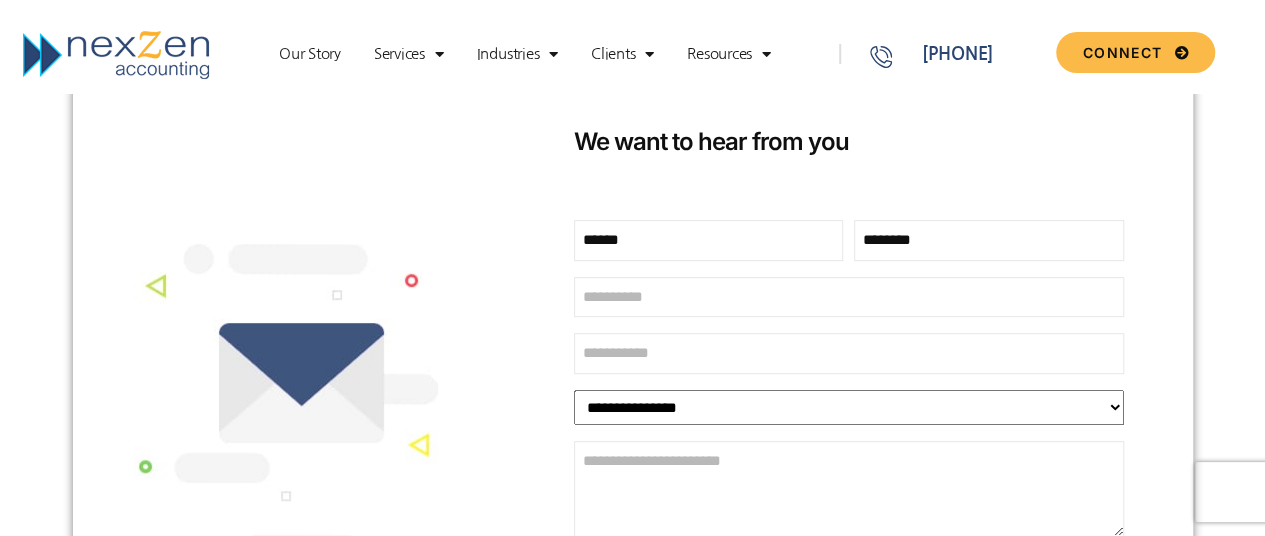 click on "Your Email (Required)" at bounding box center [849, 297] 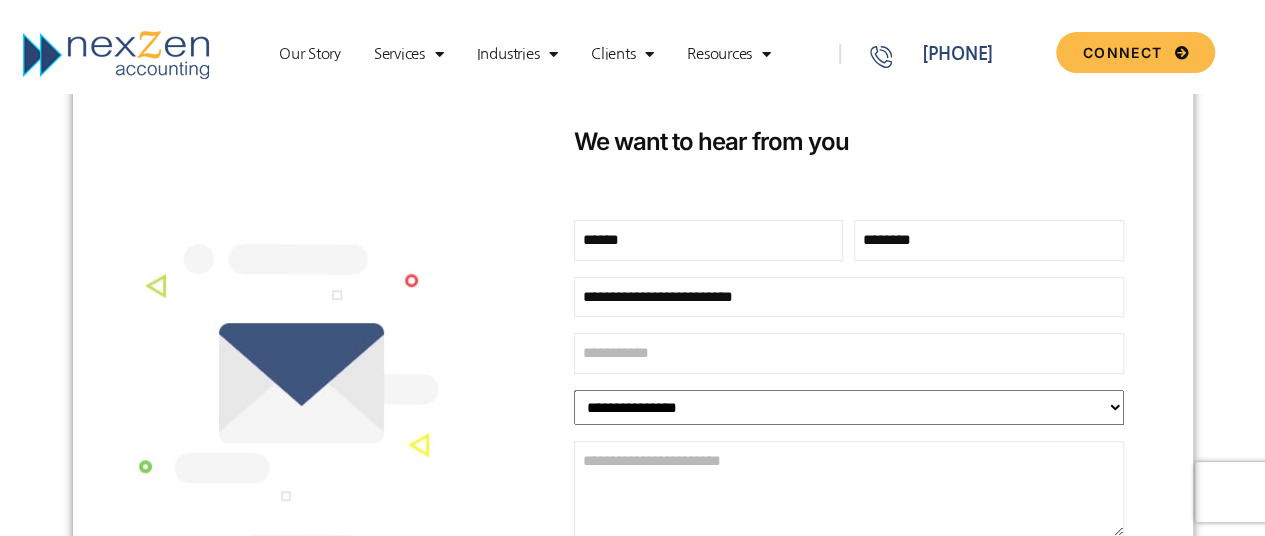 type on "**********" 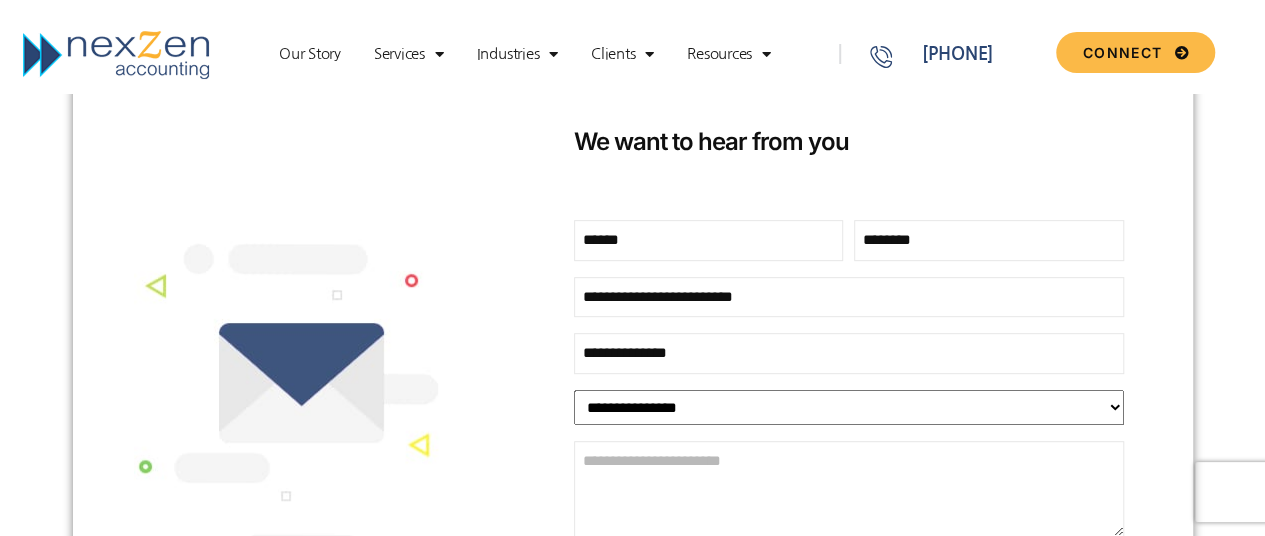 type on "**********" 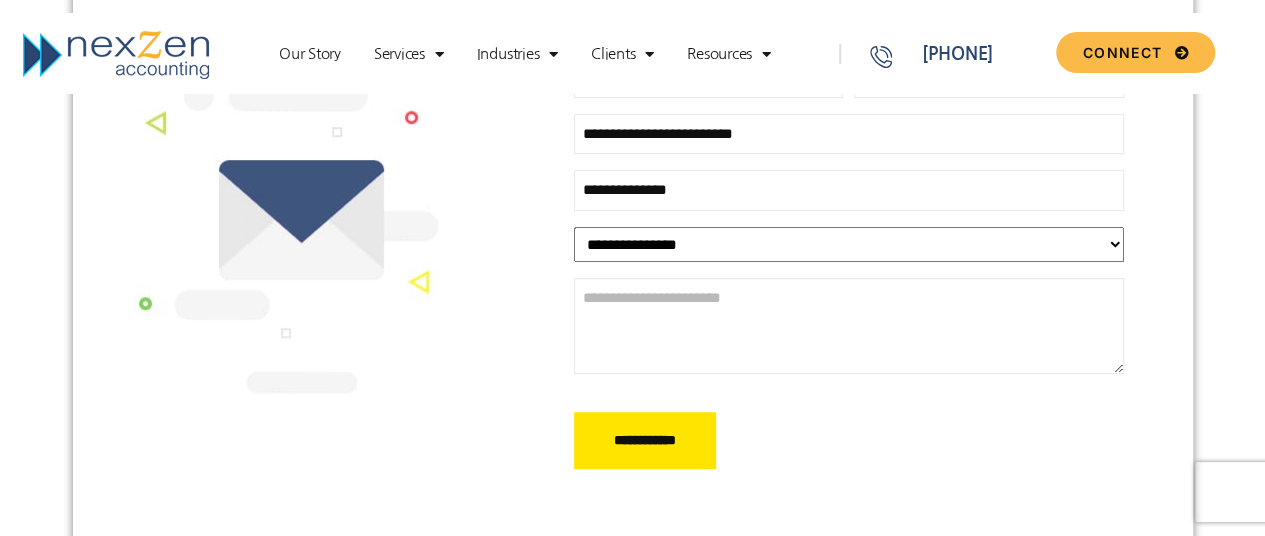 scroll, scrollTop: 516, scrollLeft: 0, axis: vertical 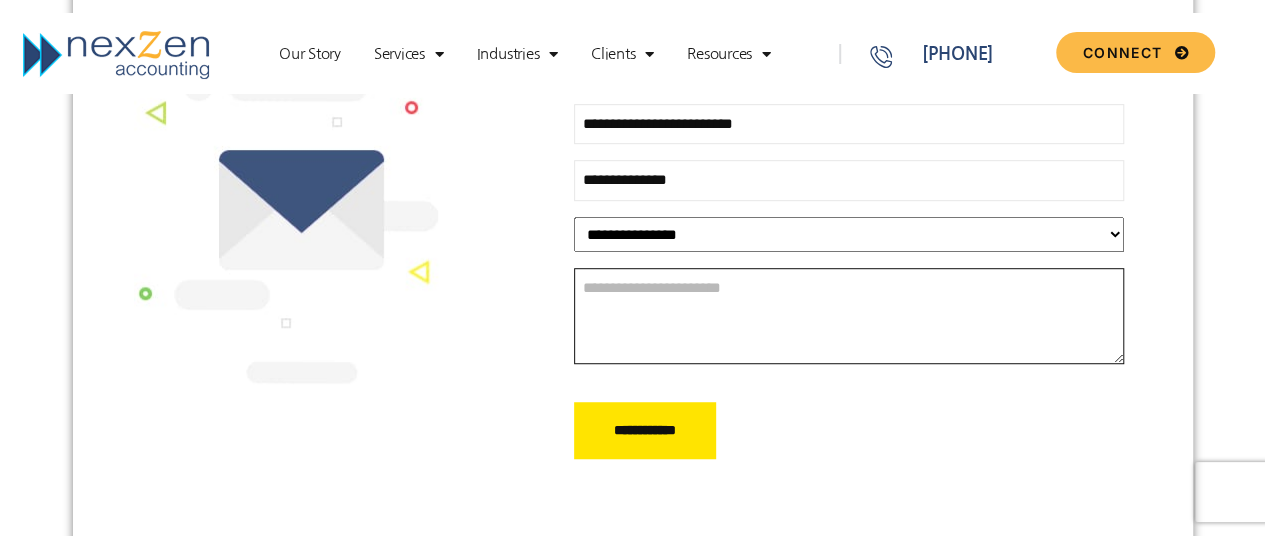 click on "Write Your Message Here (Required)" at bounding box center [849, 316] 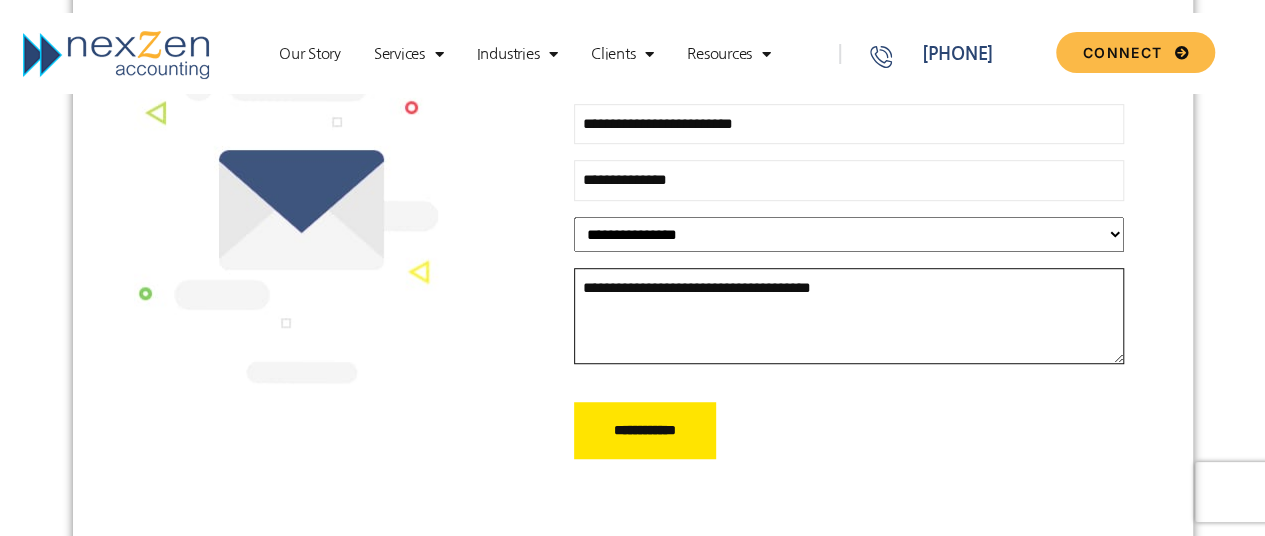 click on "**********" at bounding box center (849, 316) 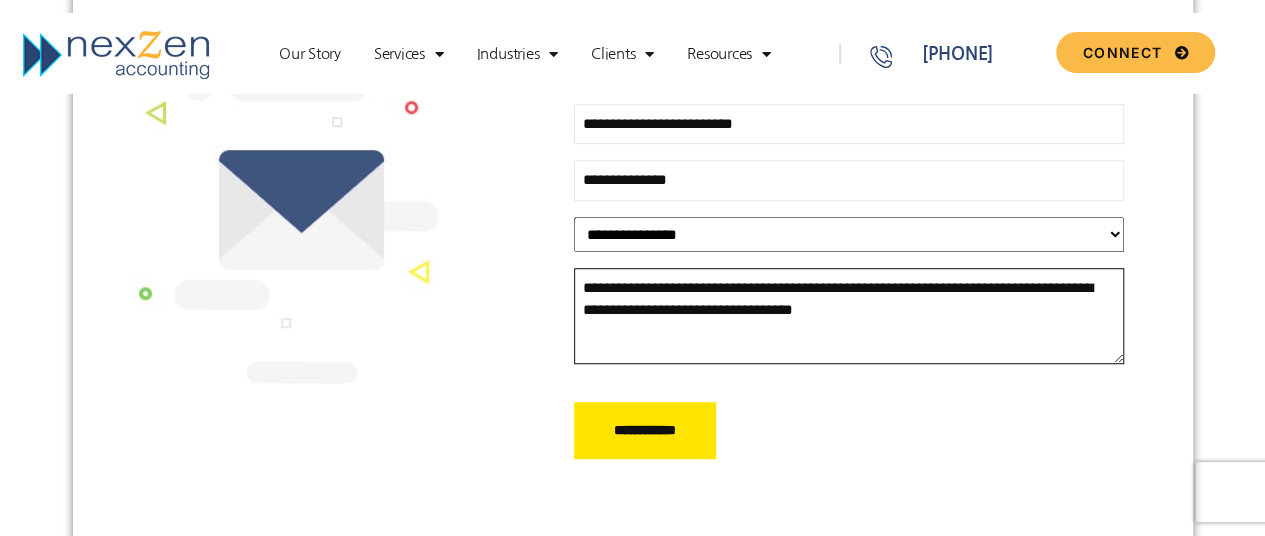 click on "**********" at bounding box center [849, 316] 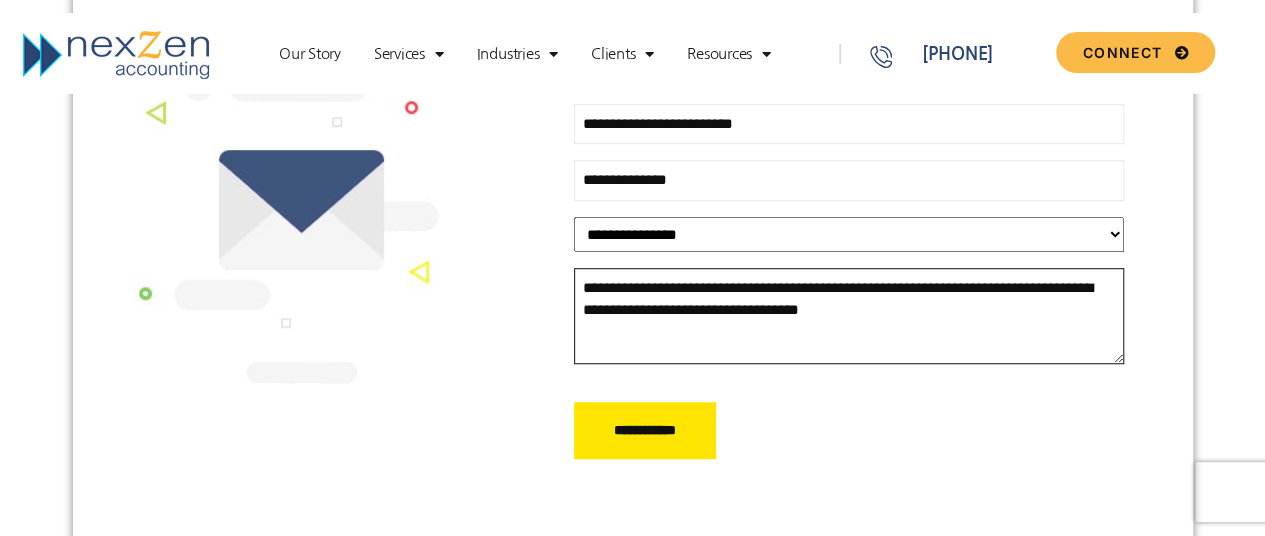 click on "**********" at bounding box center [849, 316] 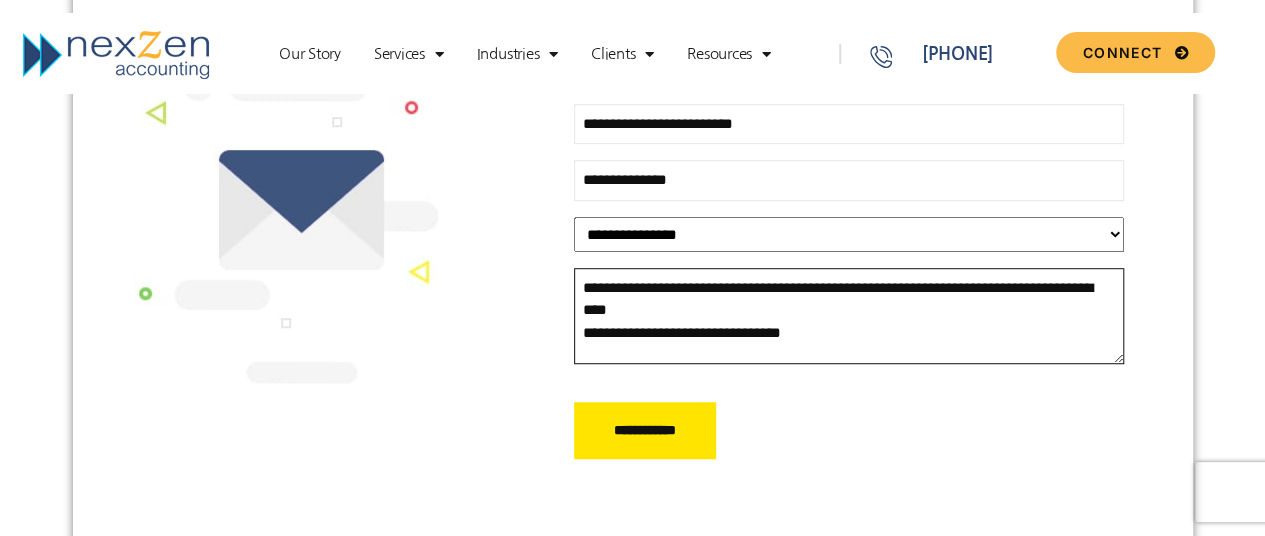click on "**********" at bounding box center [849, 316] 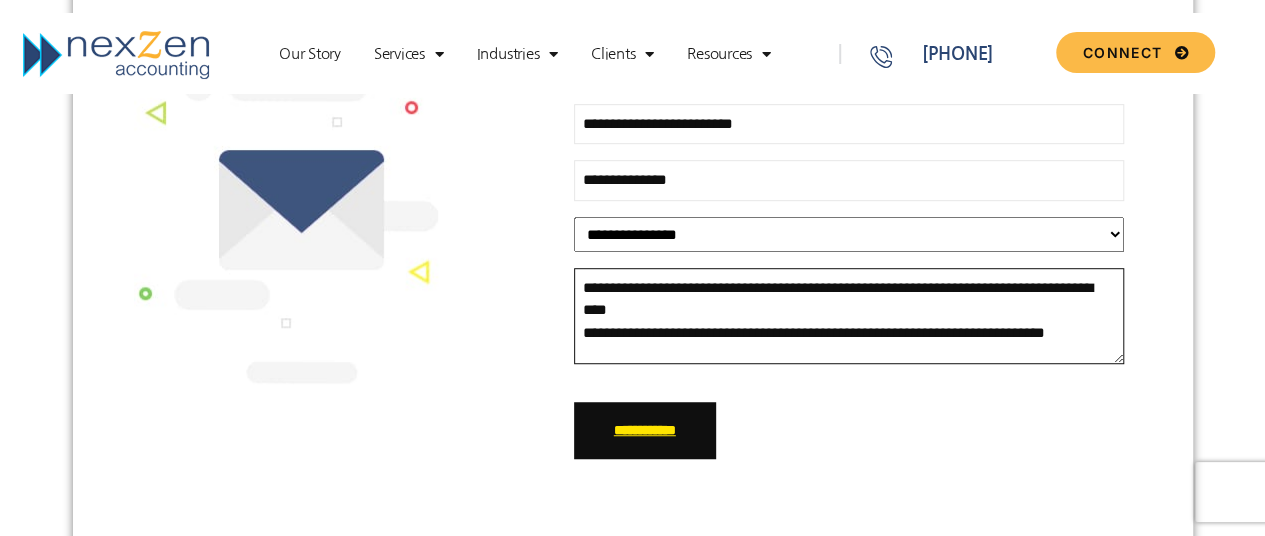 type on "**********" 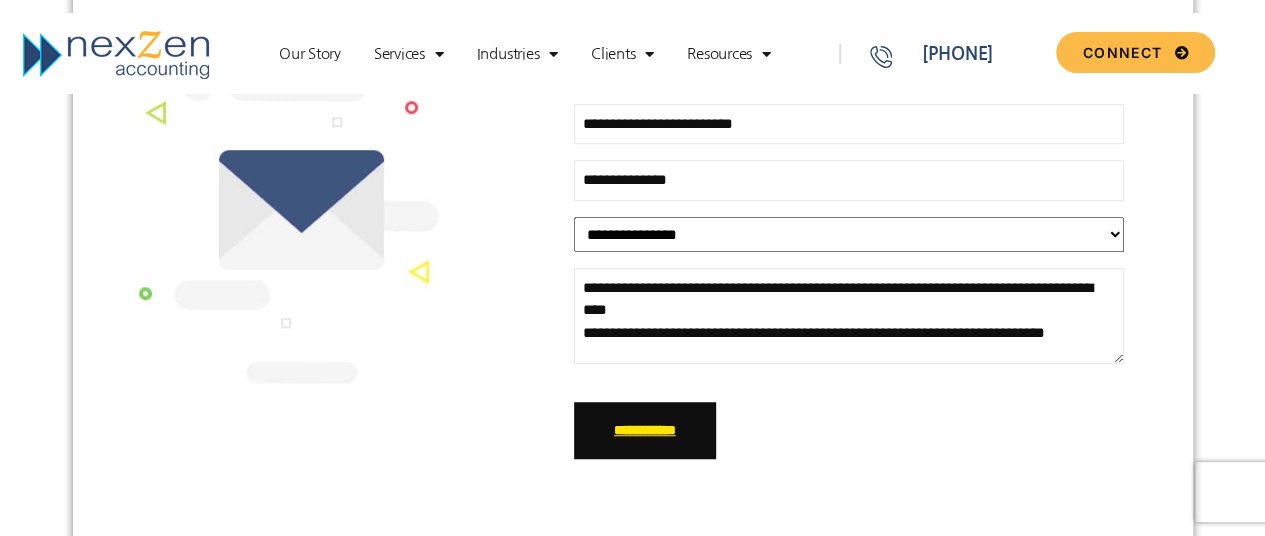 click on "**********" at bounding box center [645, 431] 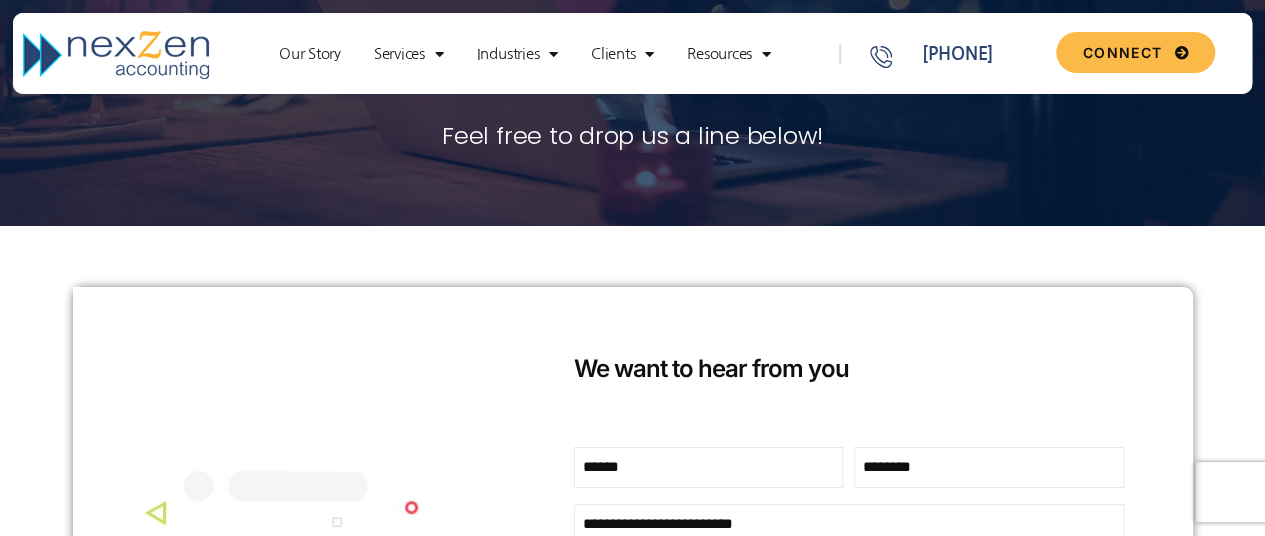 scroll, scrollTop: 416, scrollLeft: 0, axis: vertical 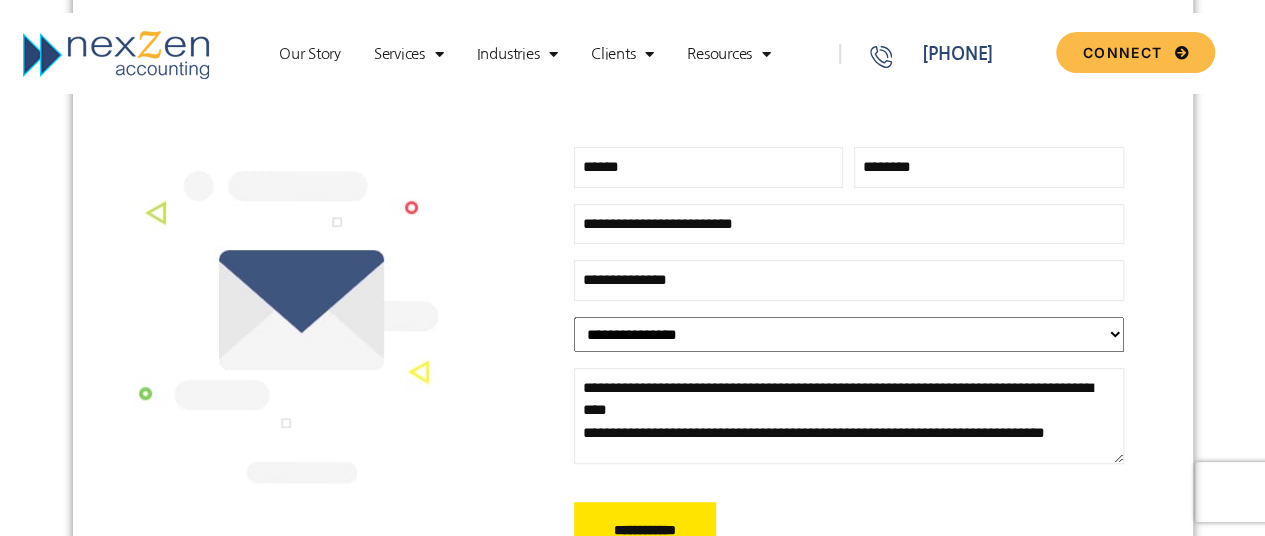 click on "**********" at bounding box center (849, 334) 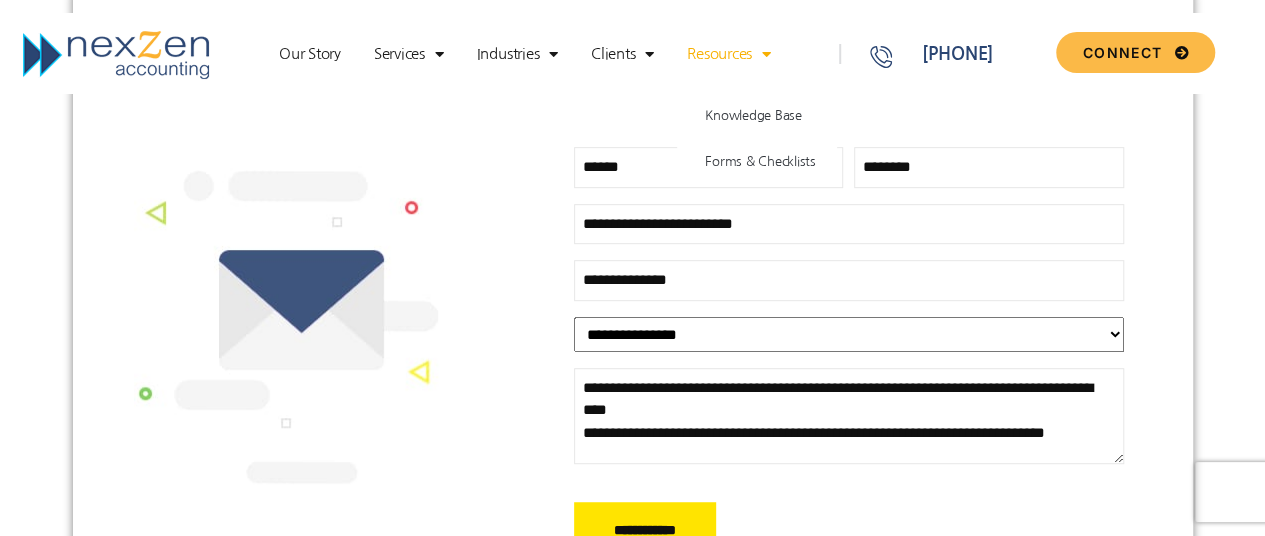 scroll, scrollTop: 413, scrollLeft: 0, axis: vertical 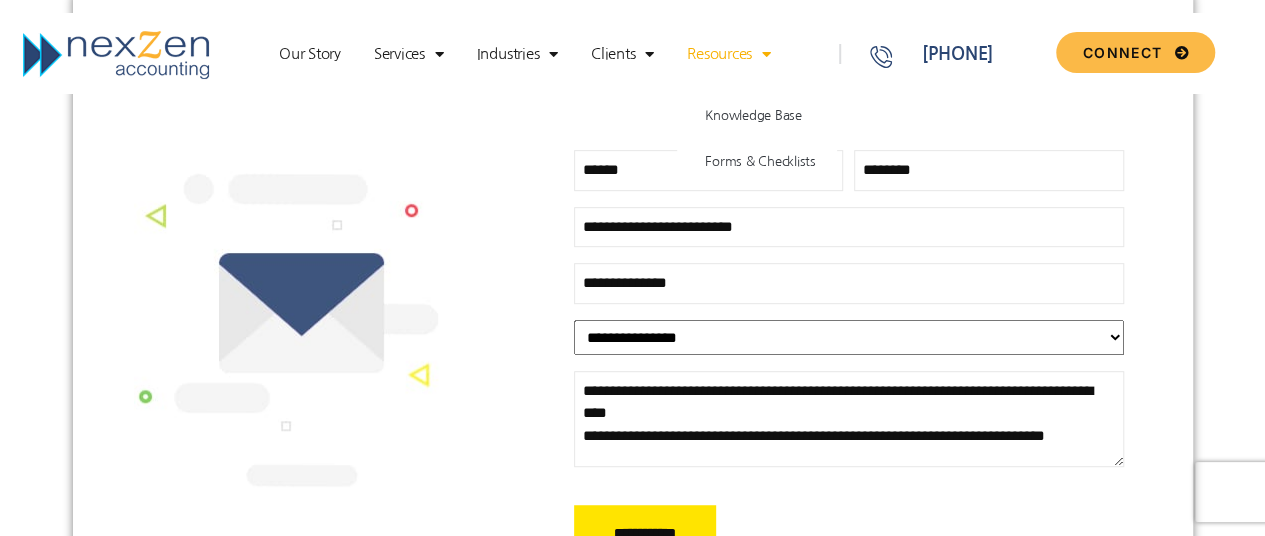 click on "**********" at bounding box center [849, 337] 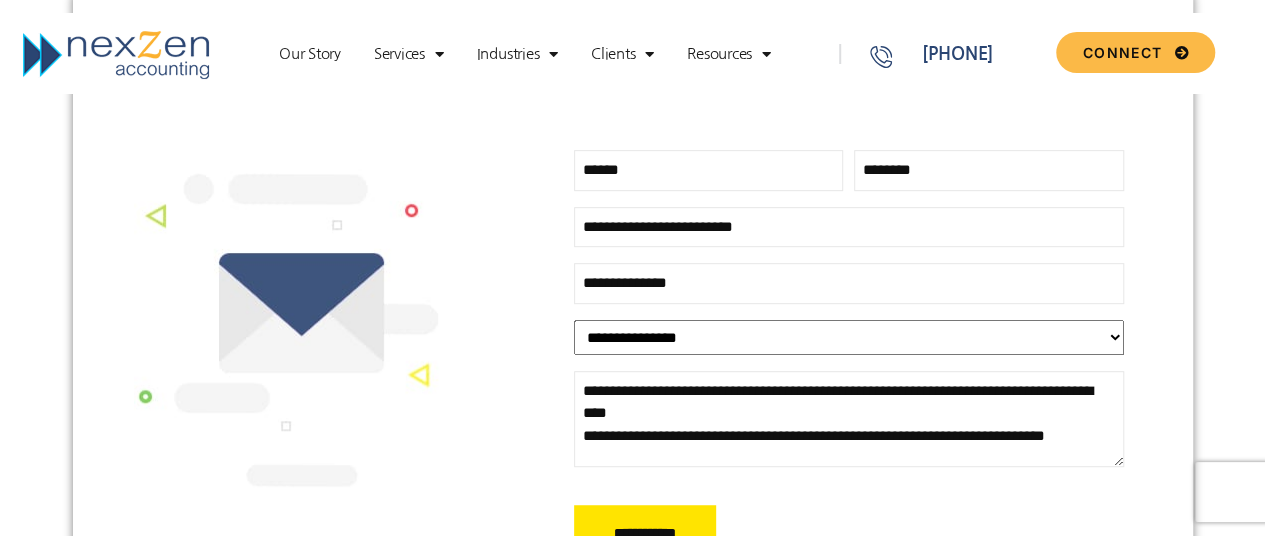 select on "********" 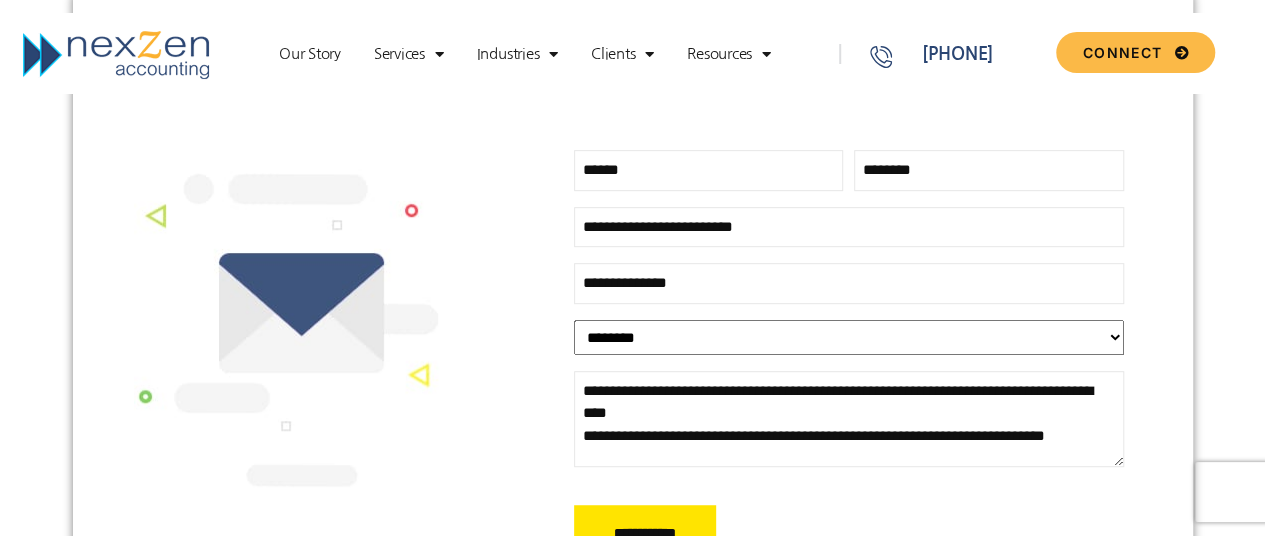 click on "**********" at bounding box center (849, 337) 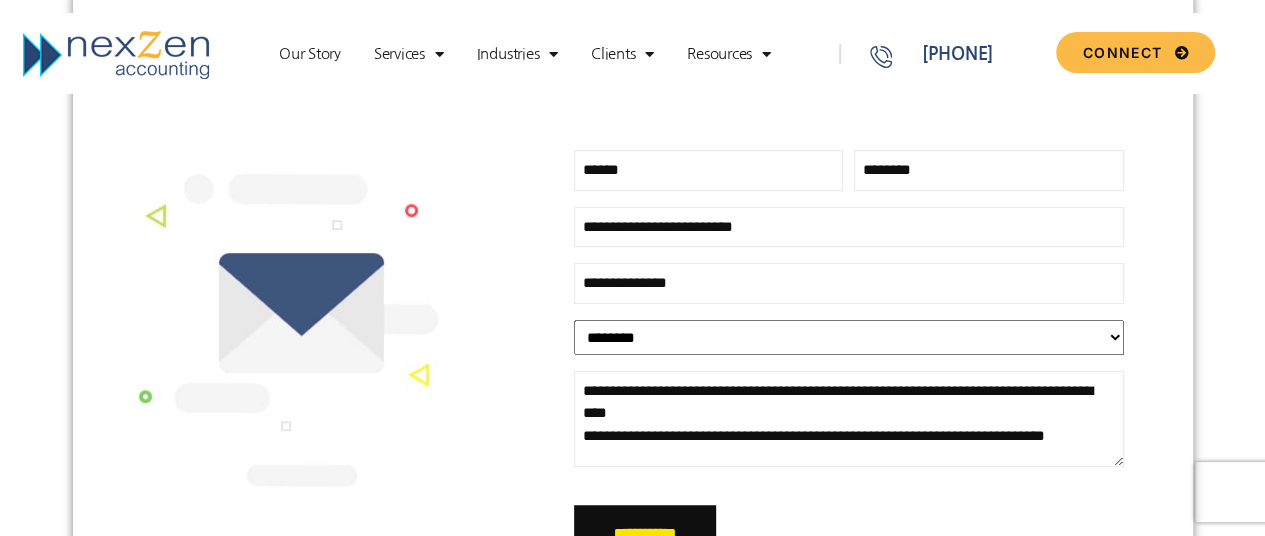 click on "**********" at bounding box center (645, 534) 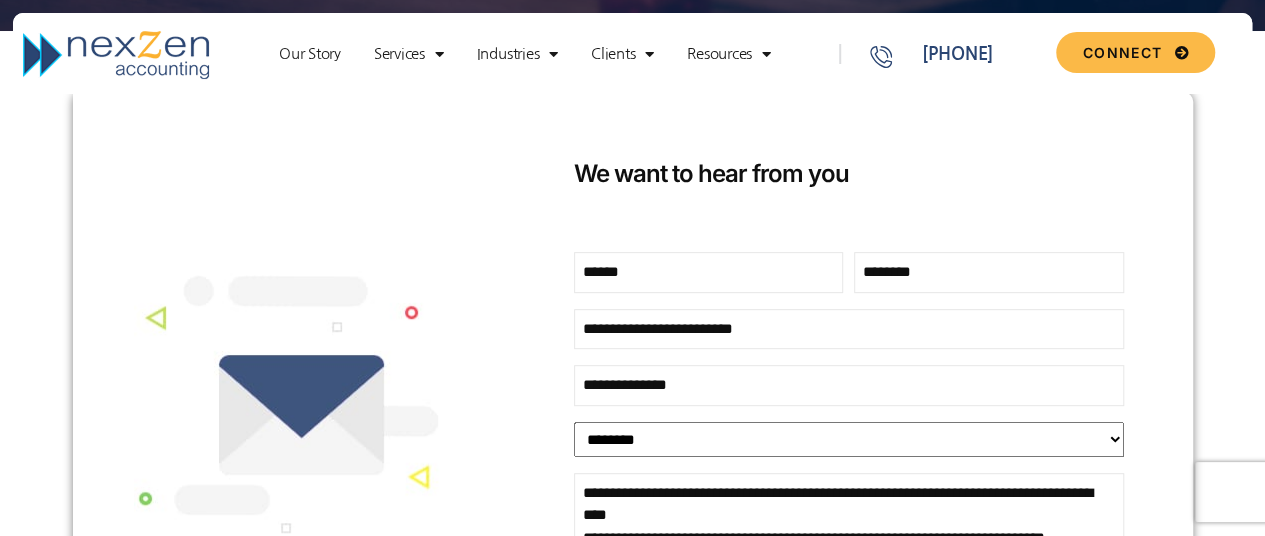scroll, scrollTop: 213, scrollLeft: 0, axis: vertical 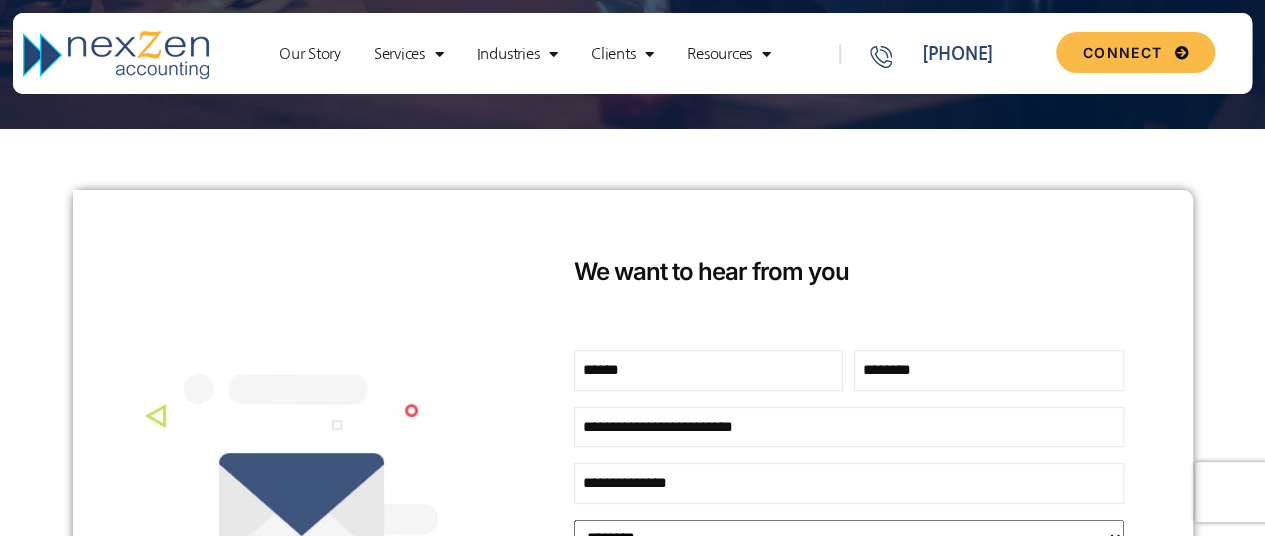 click on "**********" at bounding box center (849, 427) 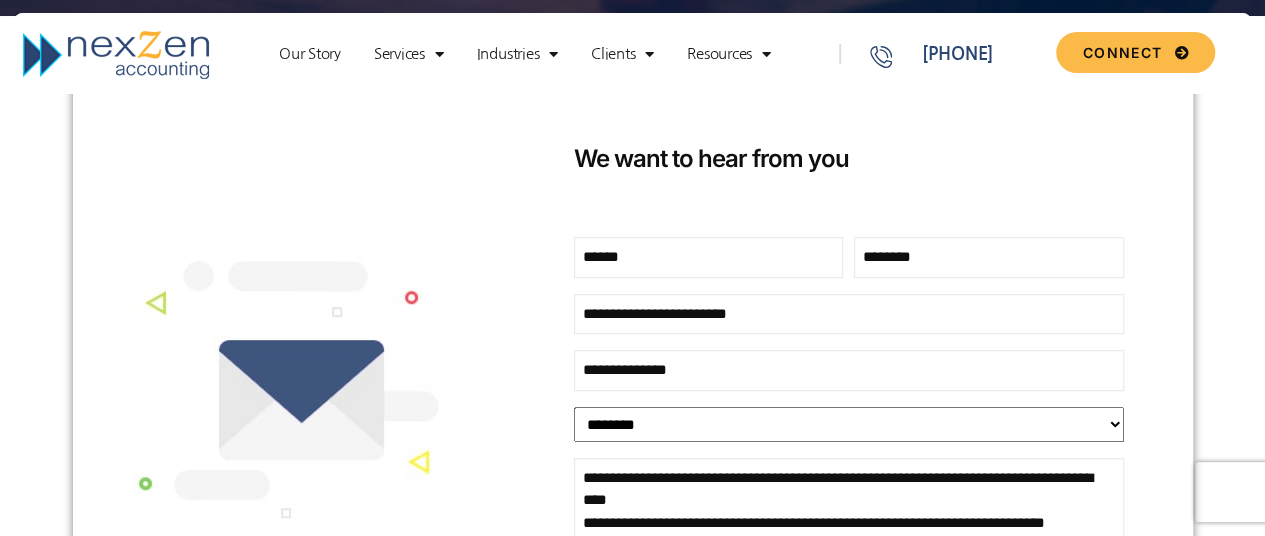 scroll, scrollTop: 513, scrollLeft: 0, axis: vertical 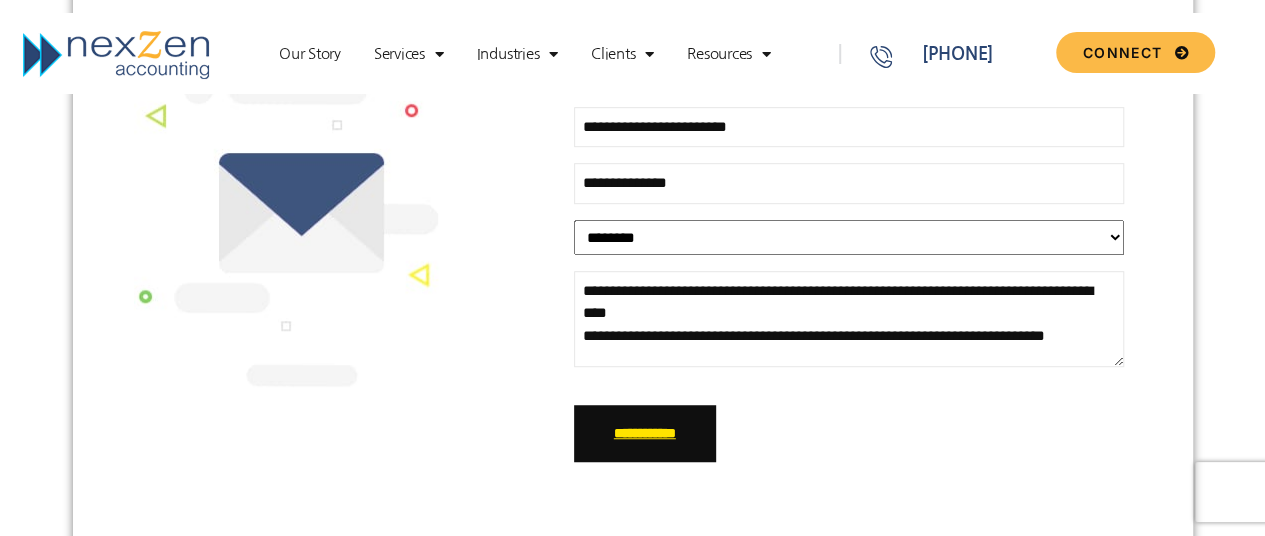 type on "**********" 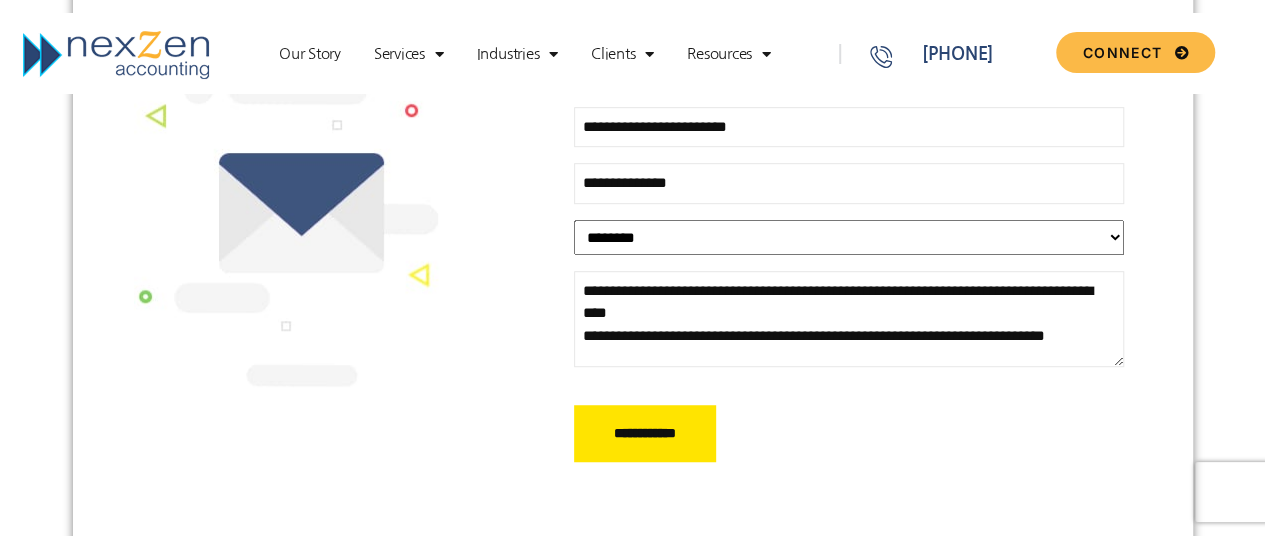 click on "**********" at bounding box center (849, 183) 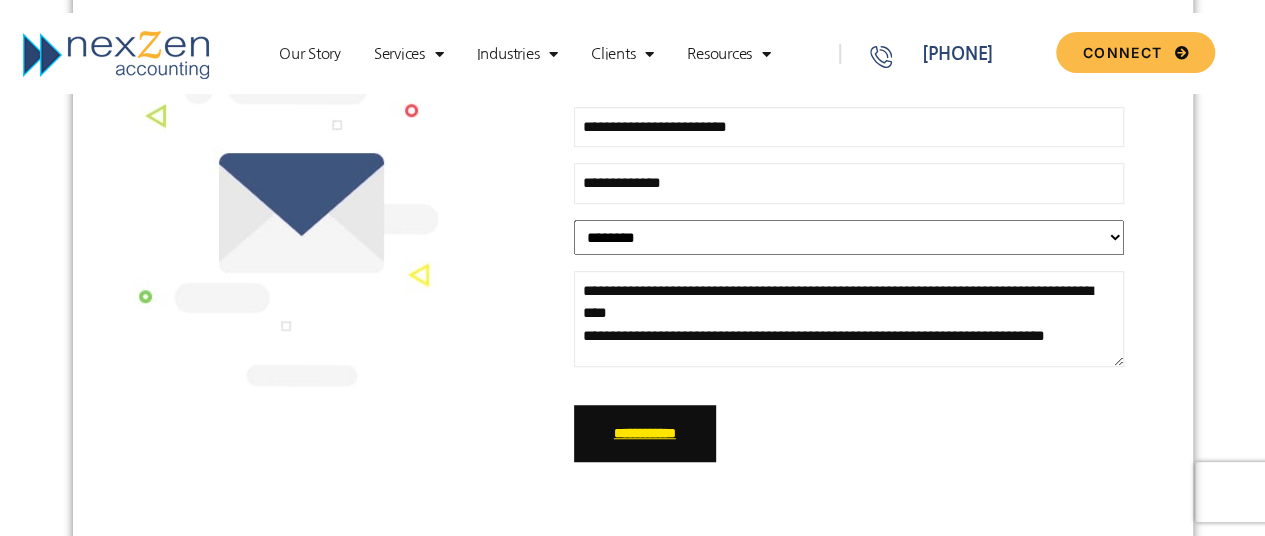click on "**********" at bounding box center [645, 434] 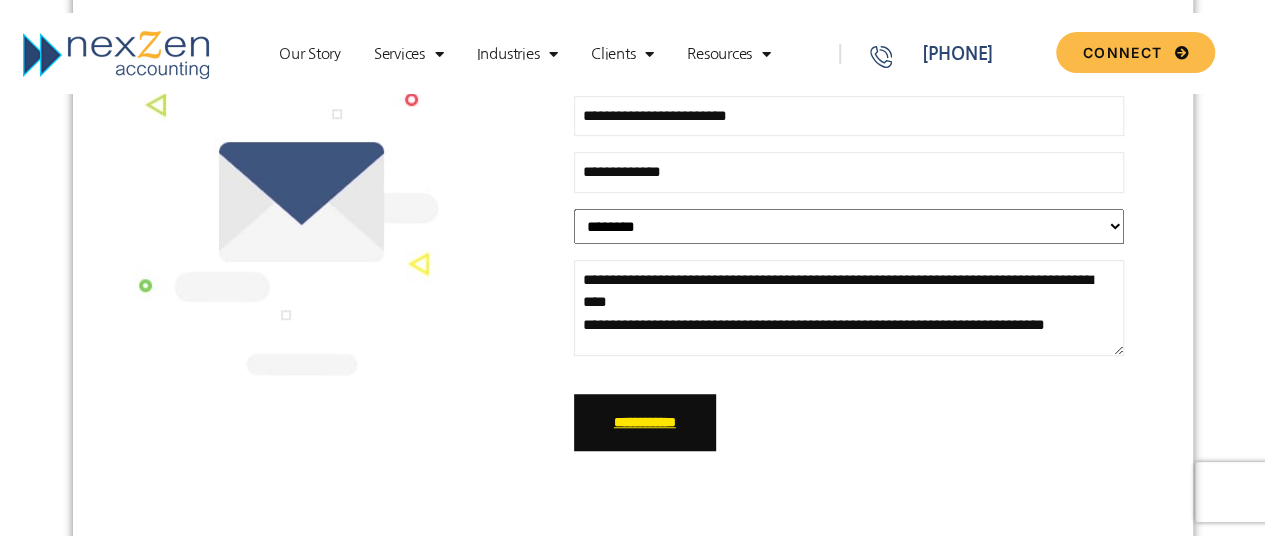 scroll, scrollTop: 513, scrollLeft: 0, axis: vertical 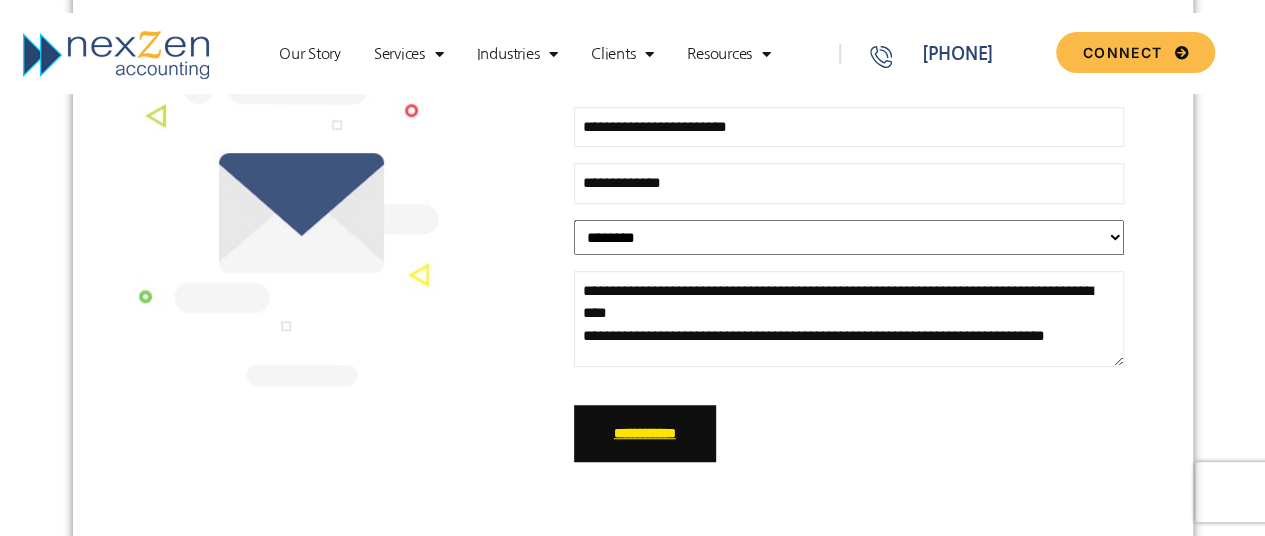 click on "**********" at bounding box center (645, 434) 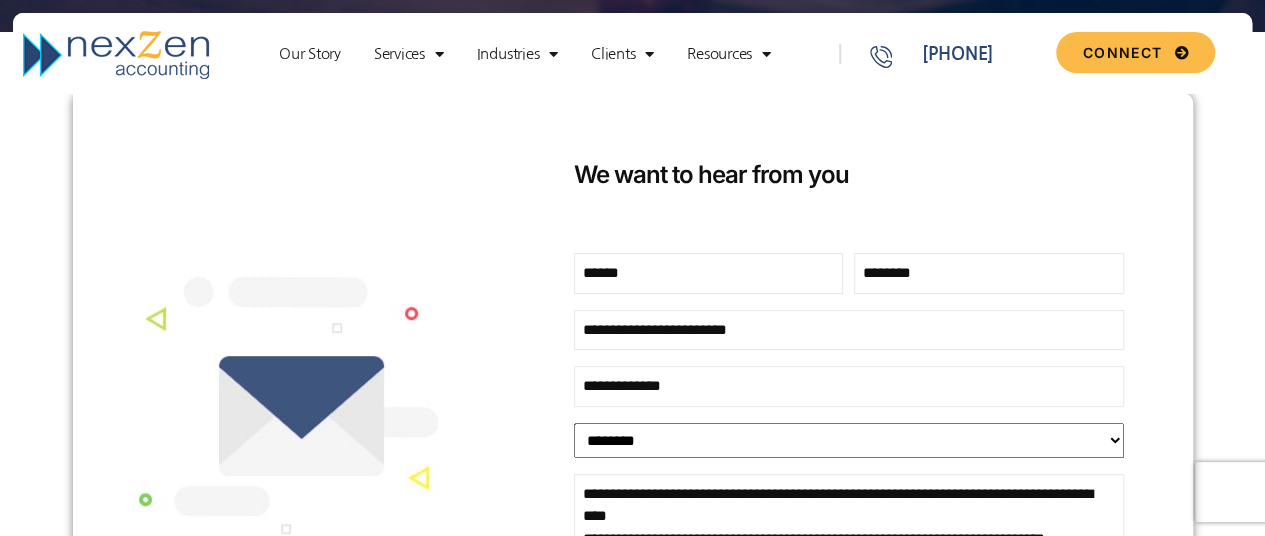 scroll, scrollTop: 313, scrollLeft: 0, axis: vertical 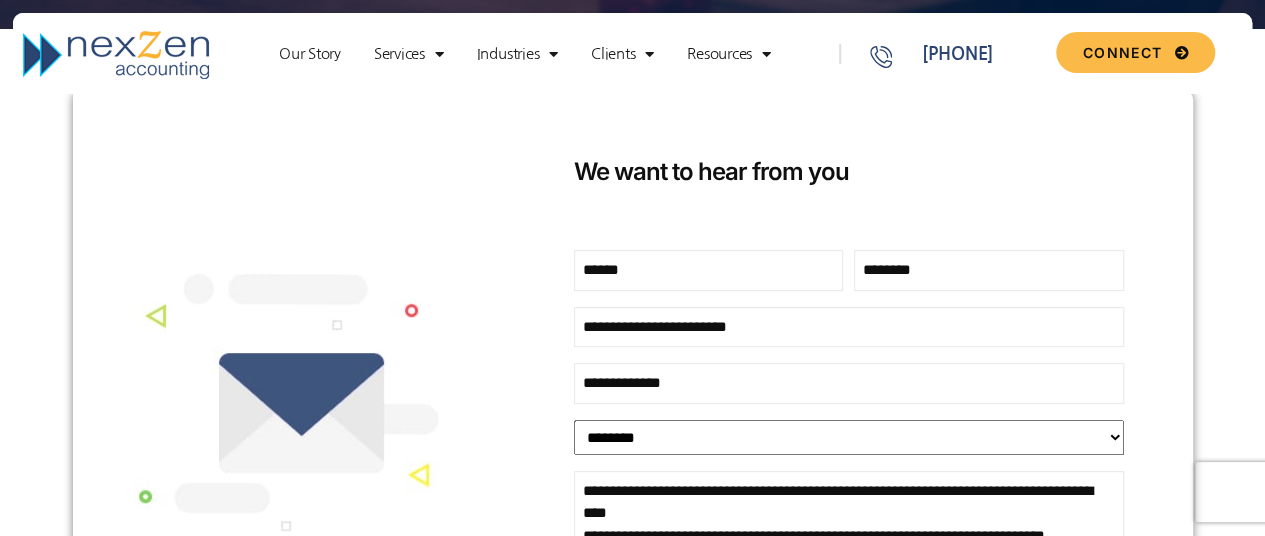 click on "**********" at bounding box center [849, 383] 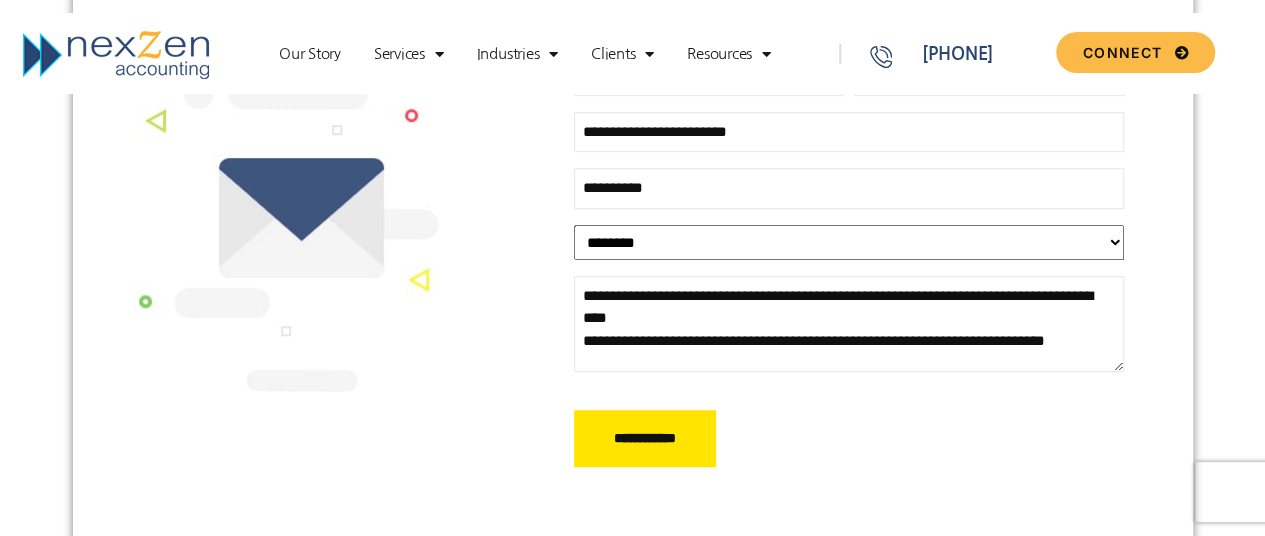 scroll, scrollTop: 513, scrollLeft: 0, axis: vertical 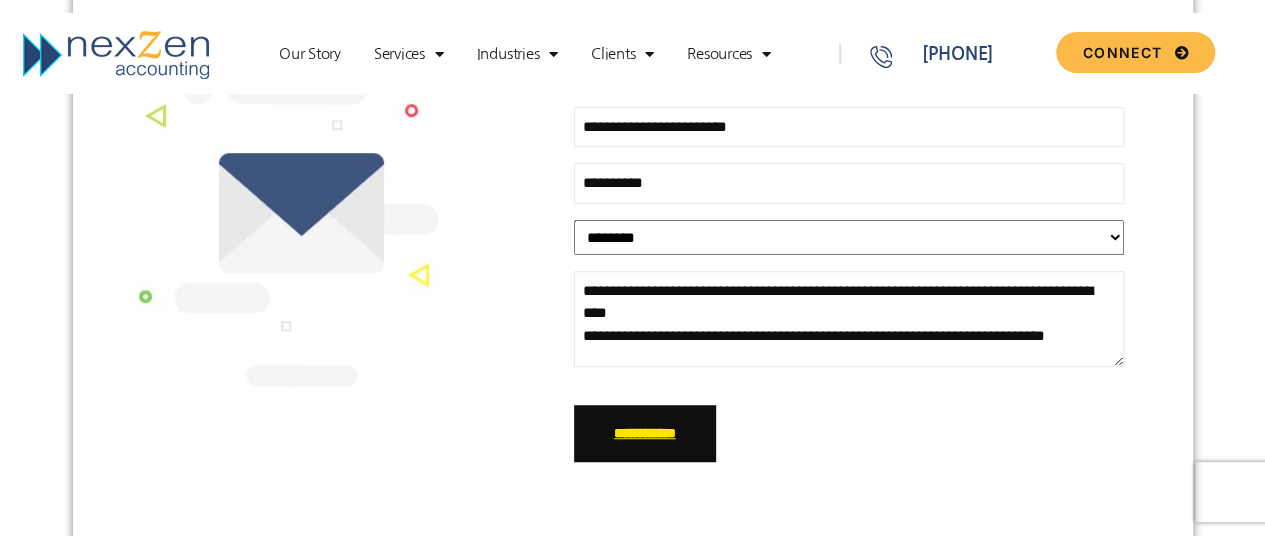 type on "**********" 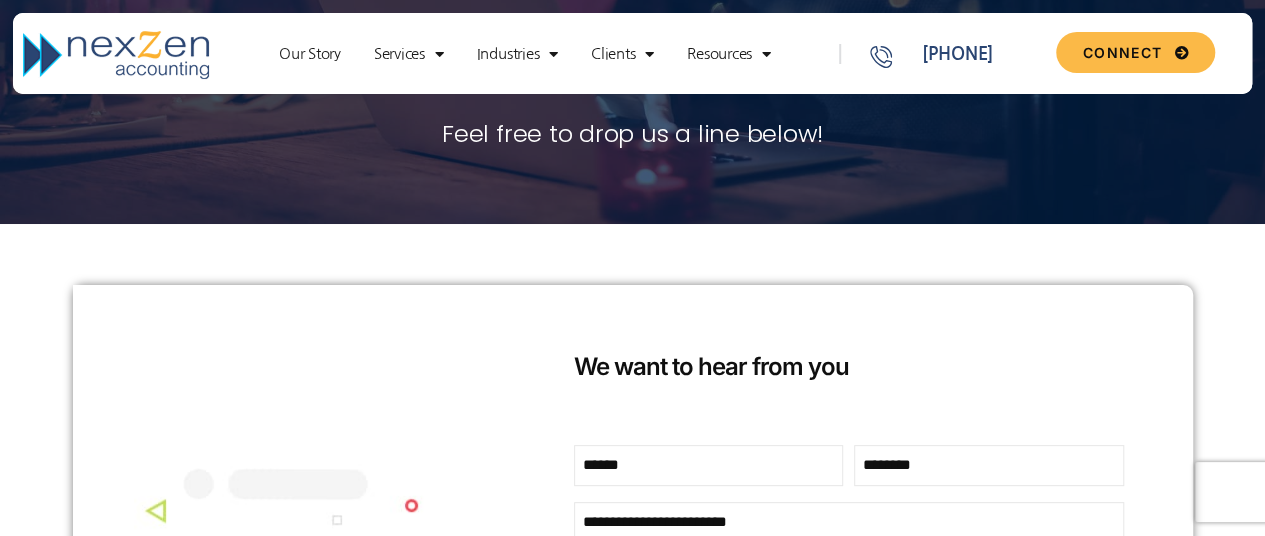 scroll, scrollTop: 0, scrollLeft: 0, axis: both 